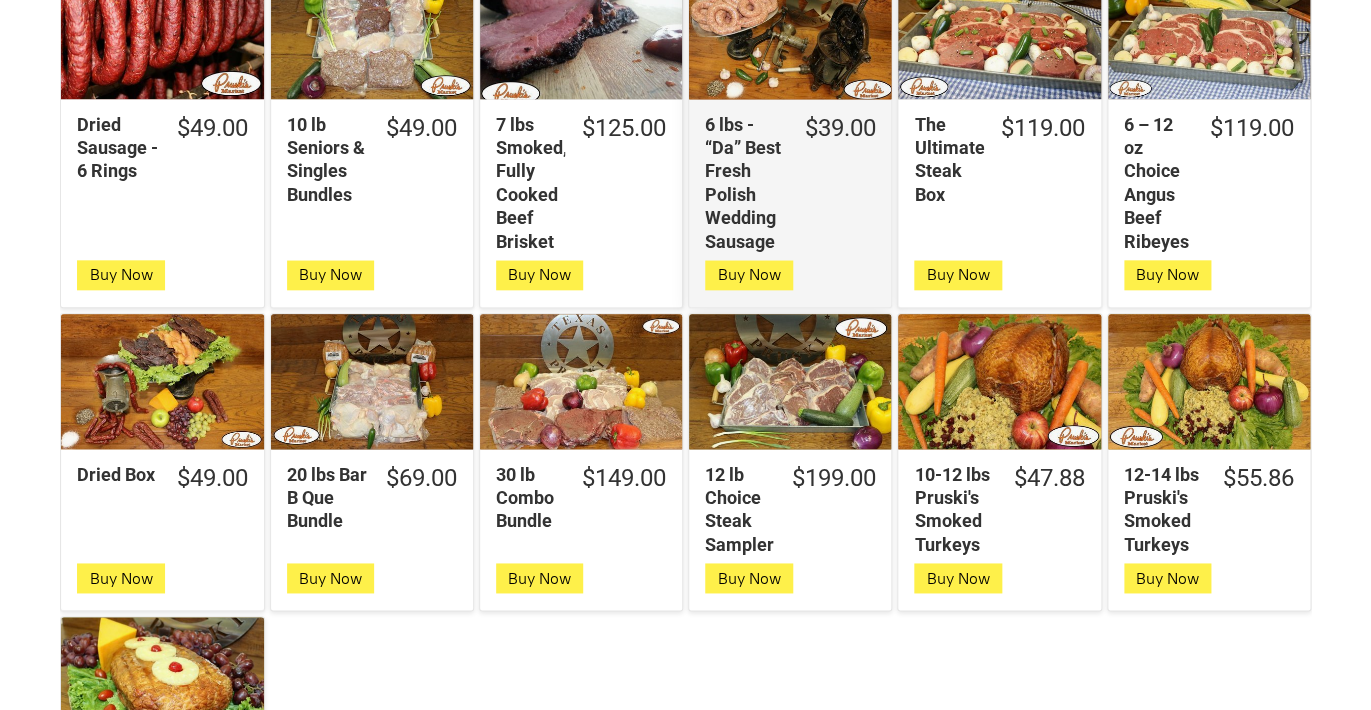 scroll, scrollTop: 658, scrollLeft: 0, axis: vertical 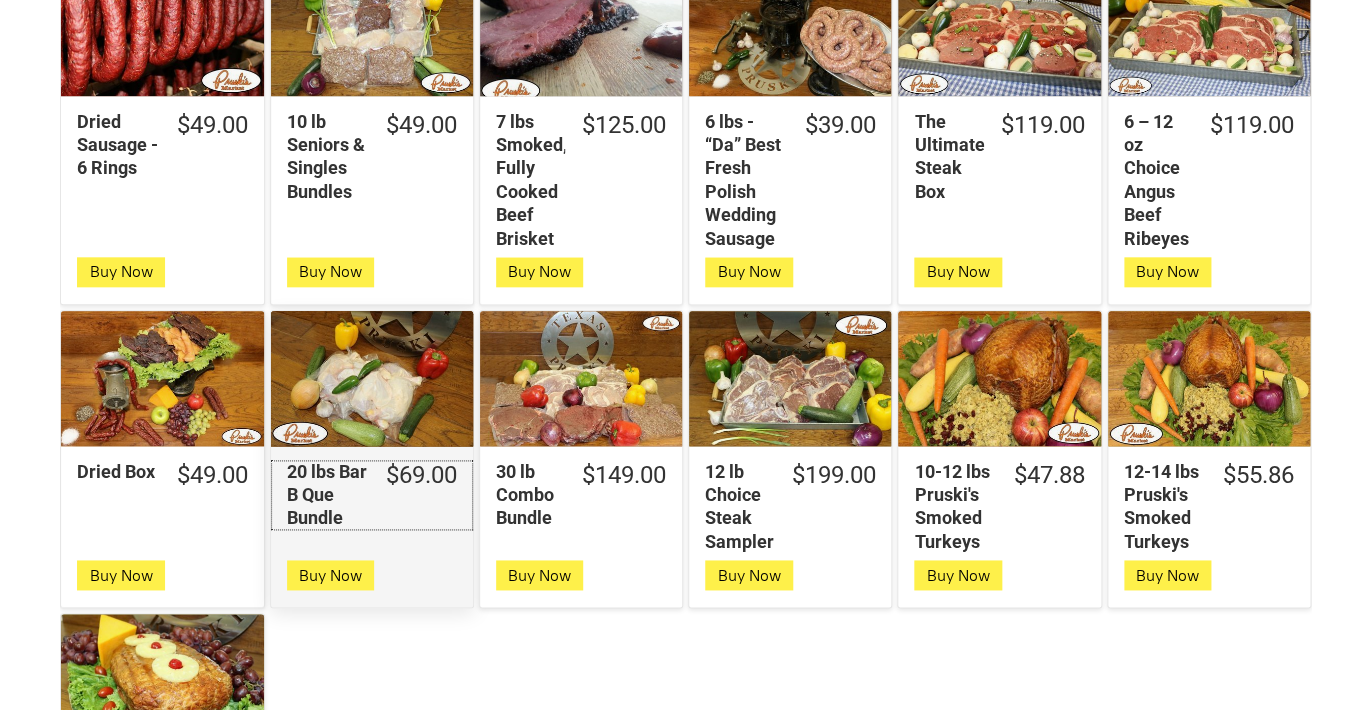 click on "20 lbs Bar B Que Bundle" 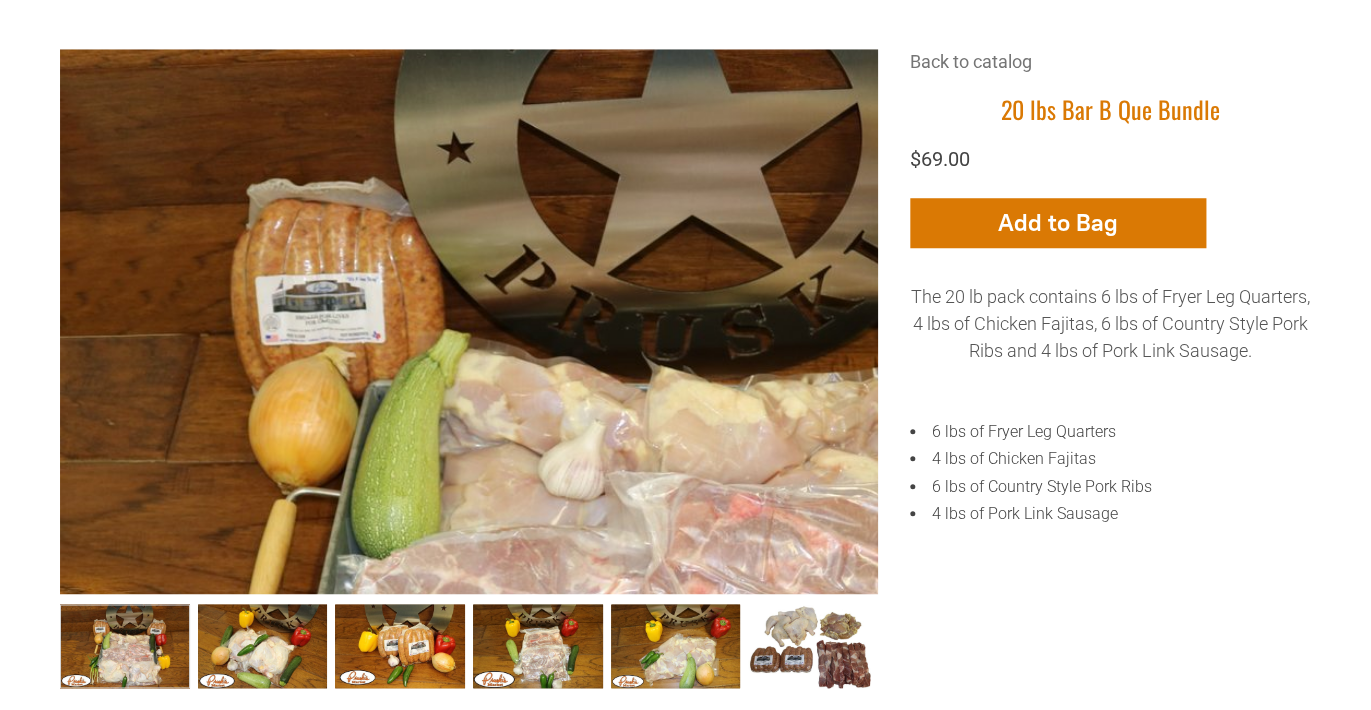 scroll, scrollTop: 466, scrollLeft: 0, axis: vertical 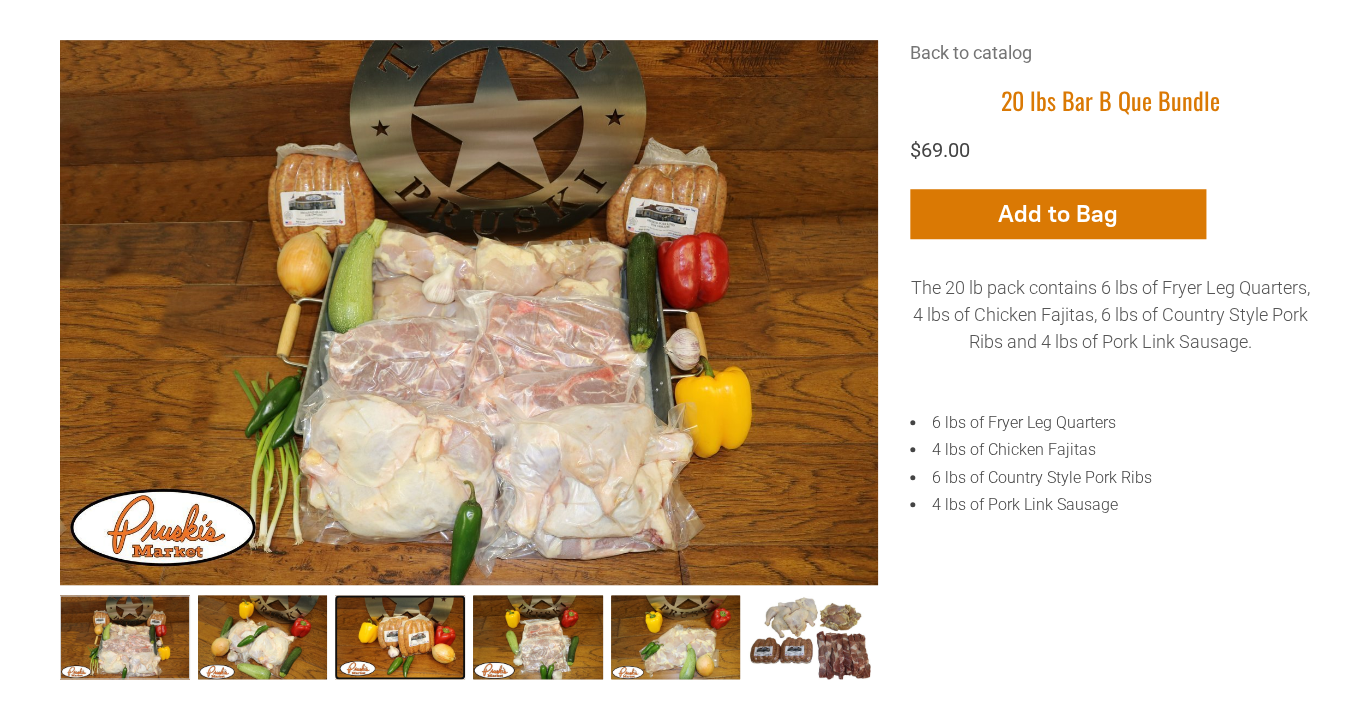 click 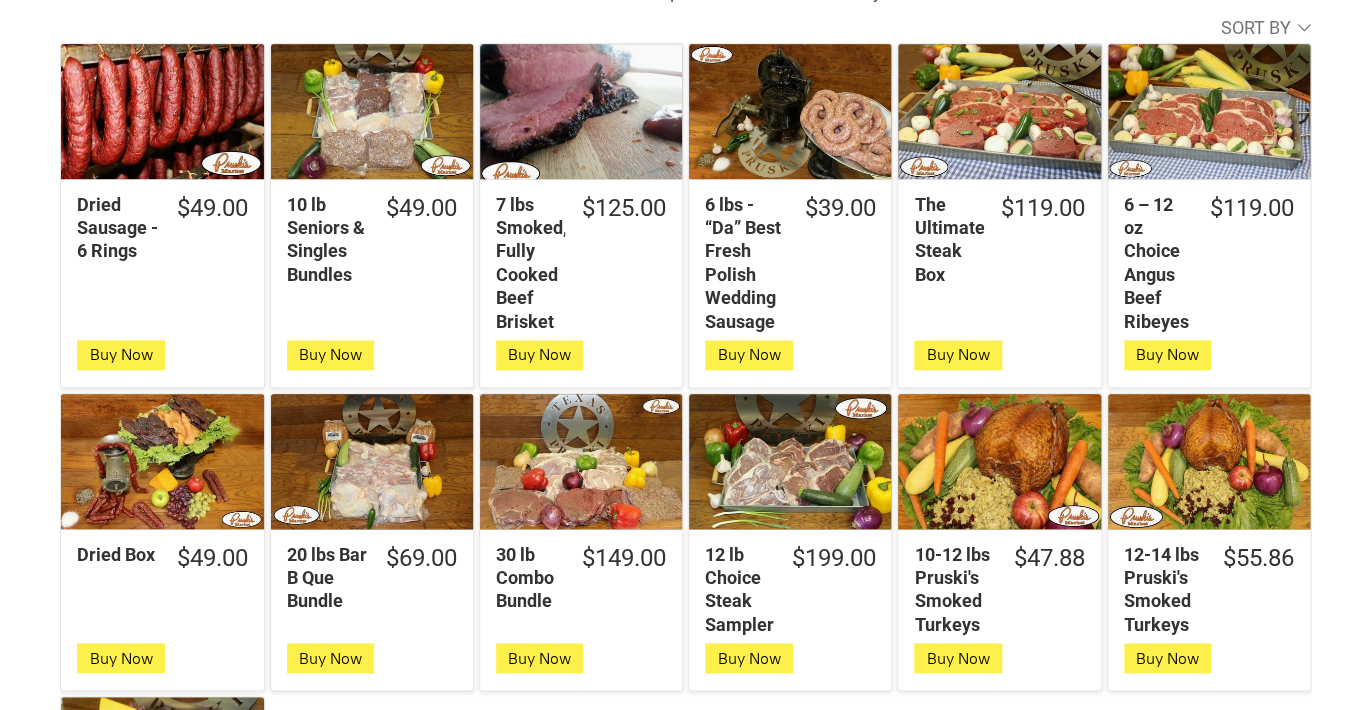 scroll, scrollTop: 572, scrollLeft: 0, axis: vertical 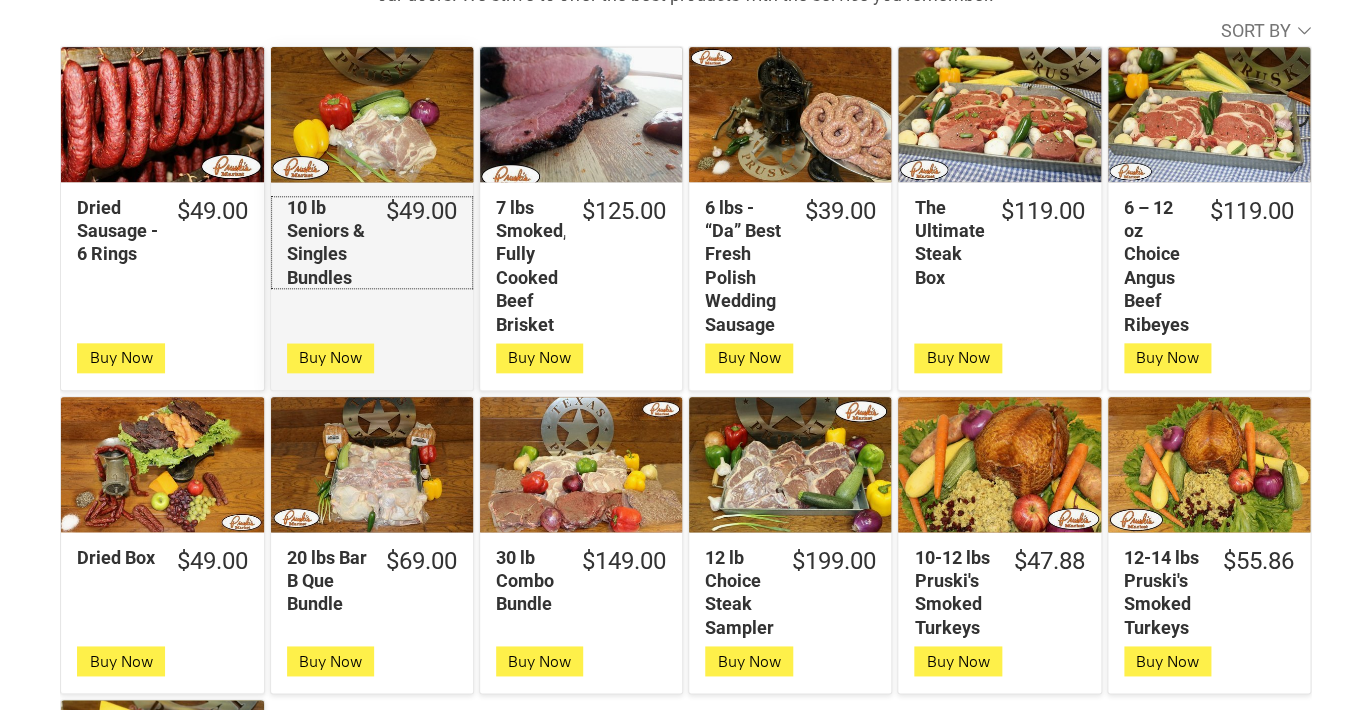 click on "10 lb Seniors & Singles Bundles" 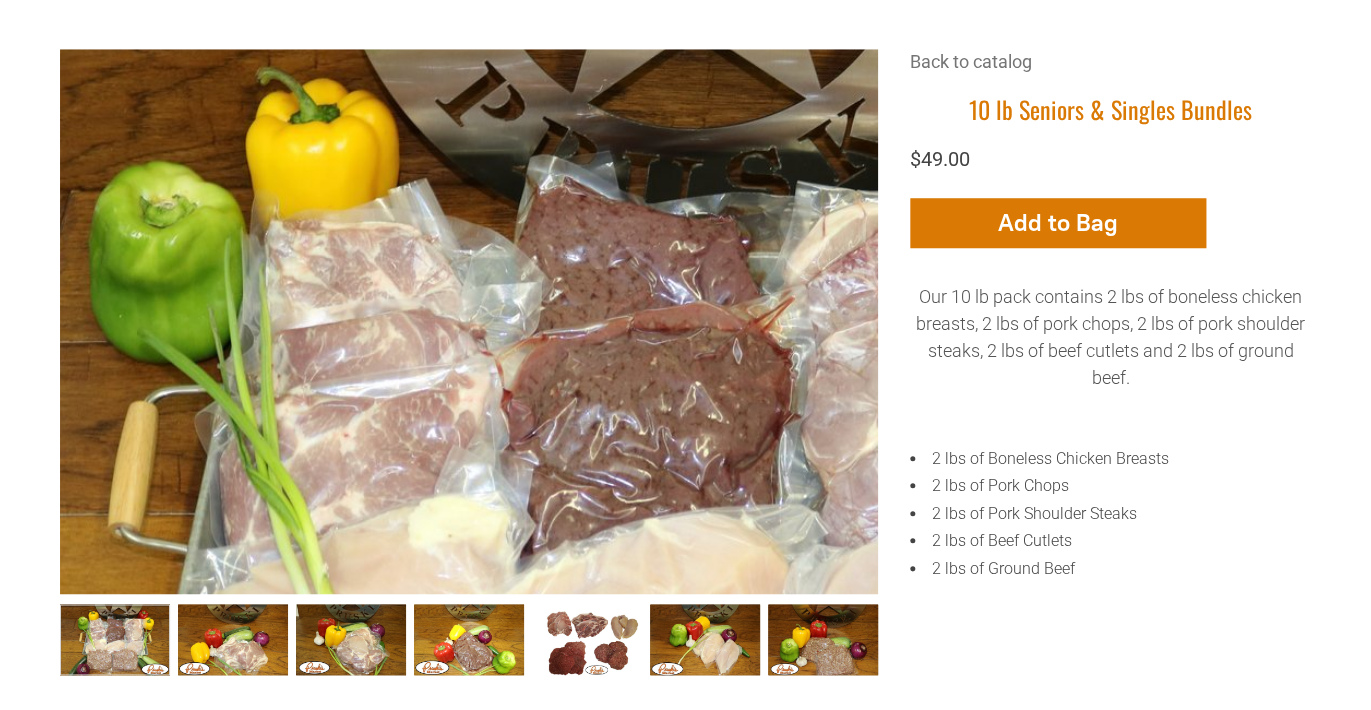 scroll, scrollTop: 464, scrollLeft: 0, axis: vertical 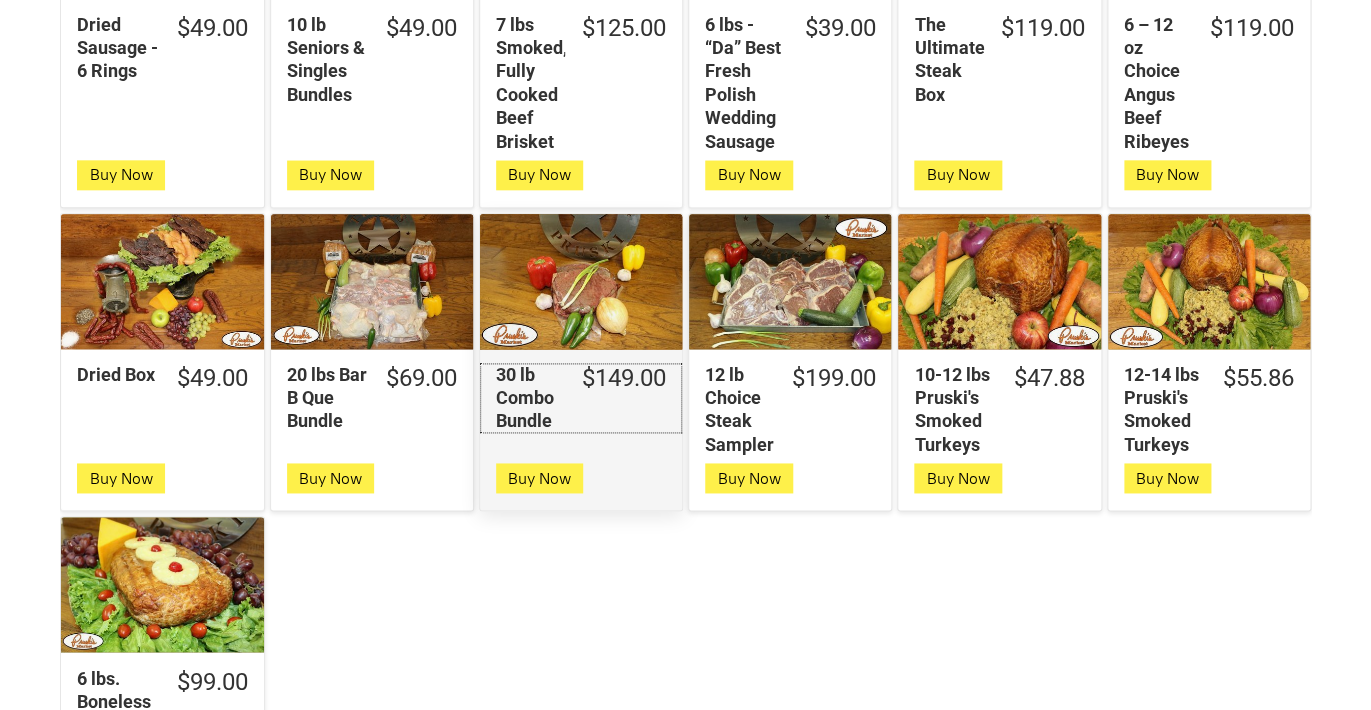 click on "30 lb Combo Bundle" 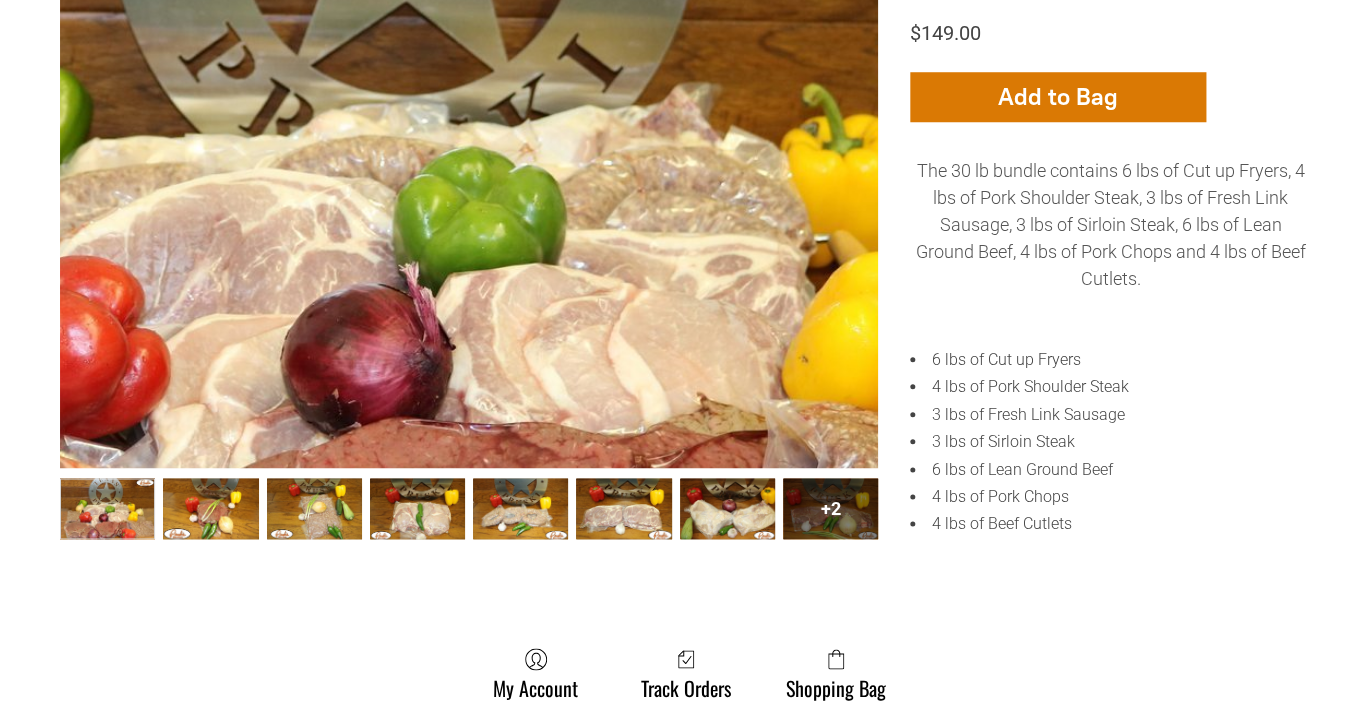 scroll, scrollTop: 587, scrollLeft: 0, axis: vertical 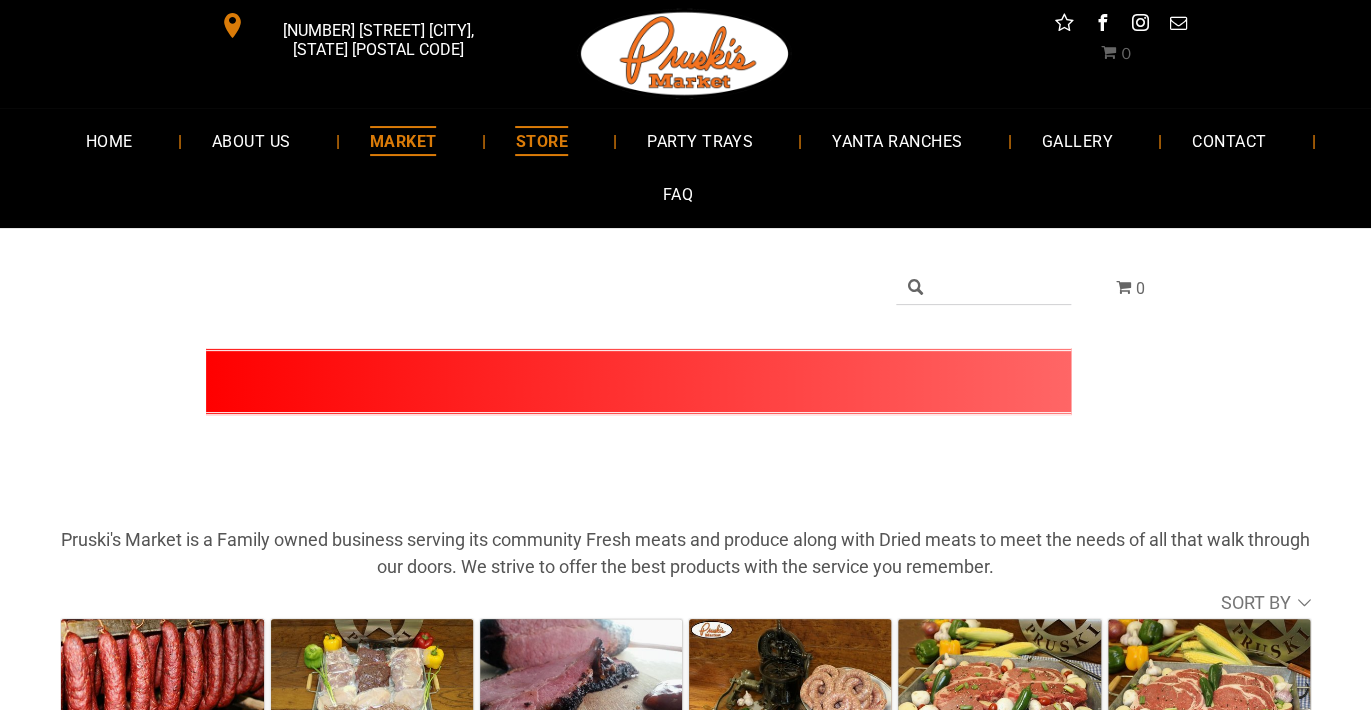 click on "MARKET" at bounding box center (403, 140) 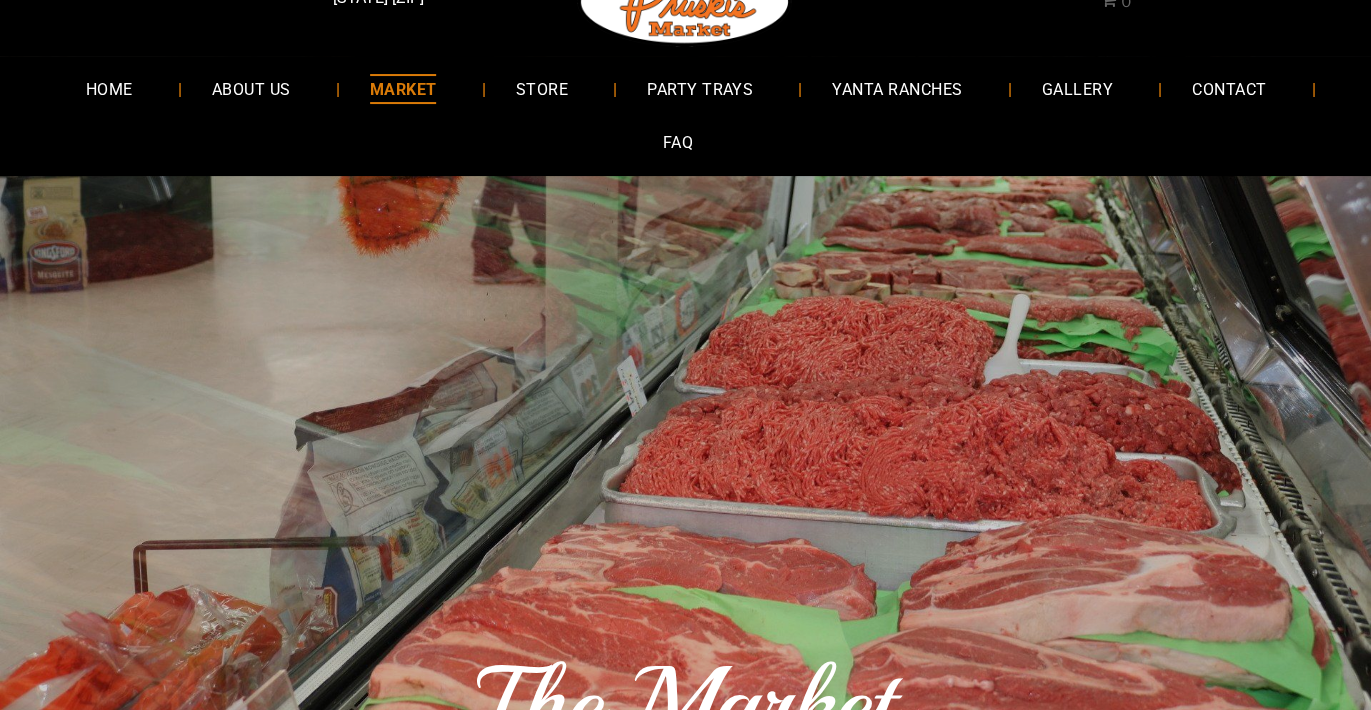 scroll, scrollTop: 0, scrollLeft: 0, axis: both 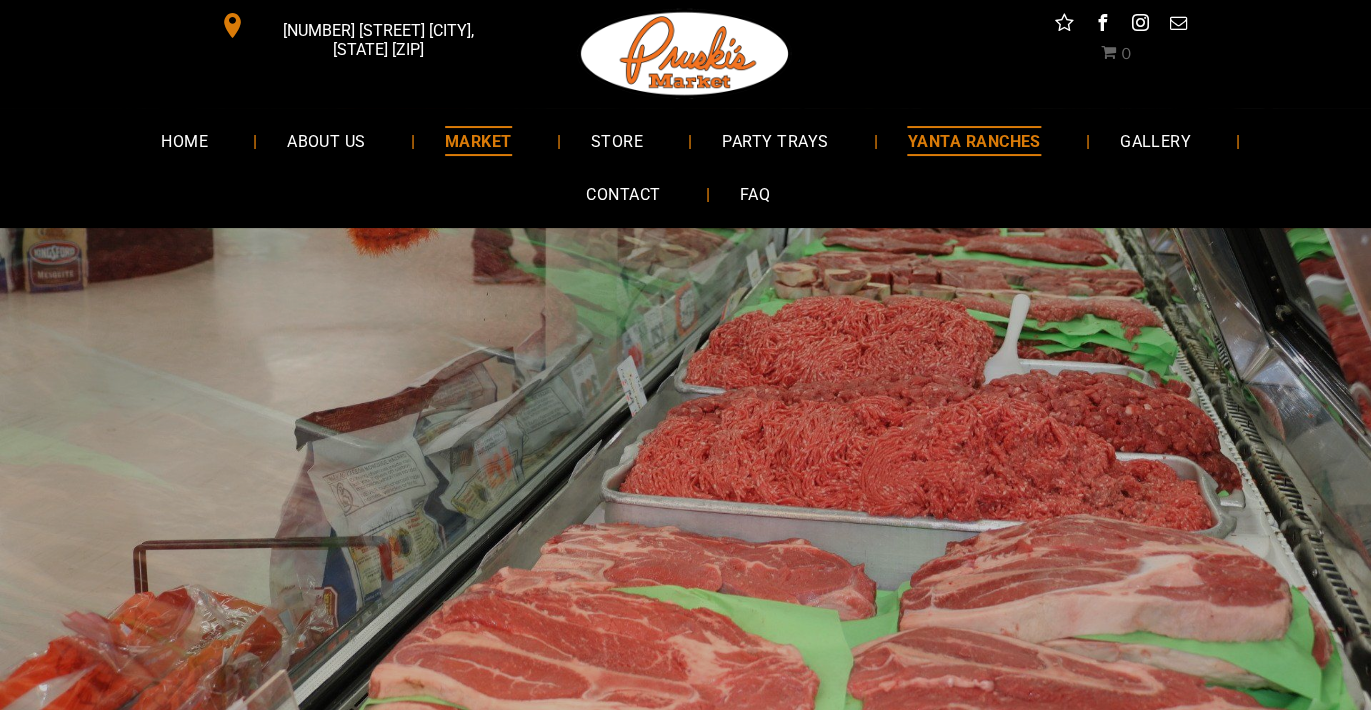 click on "YANTA RANCHES" at bounding box center [973, 140] 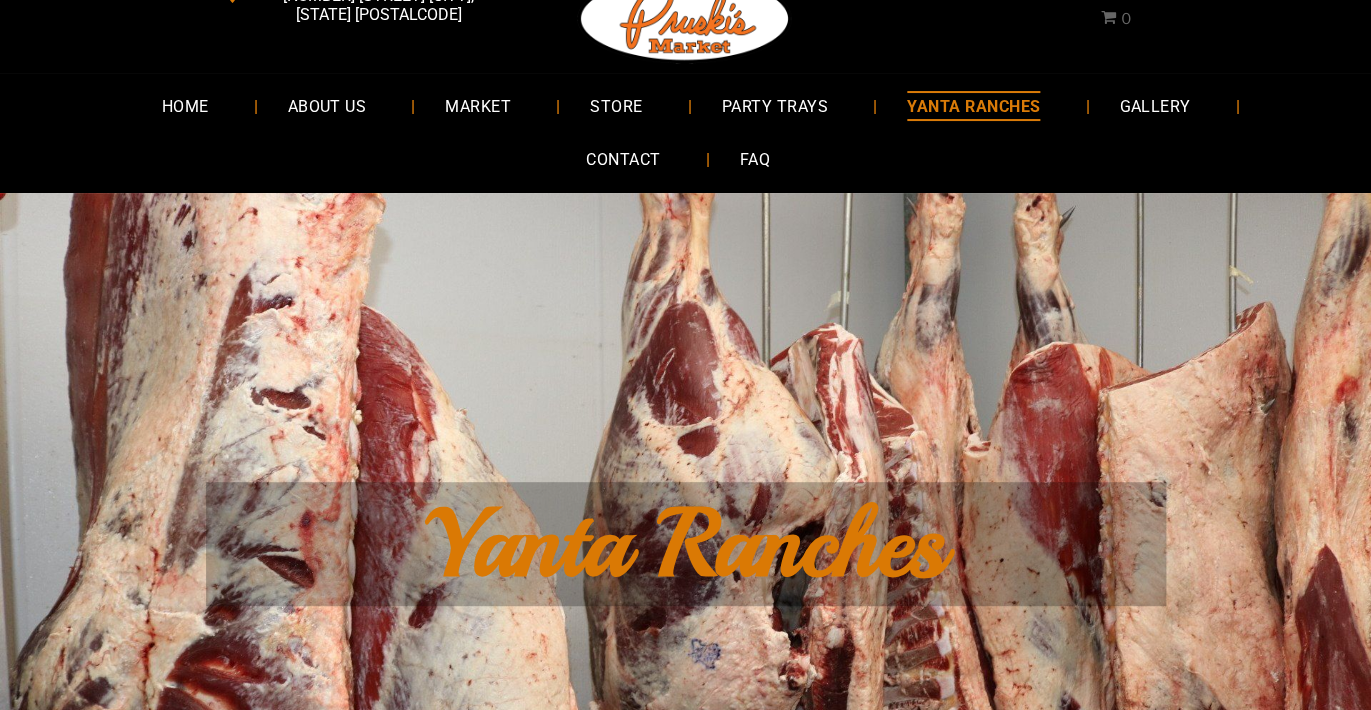 scroll, scrollTop: 0, scrollLeft: 0, axis: both 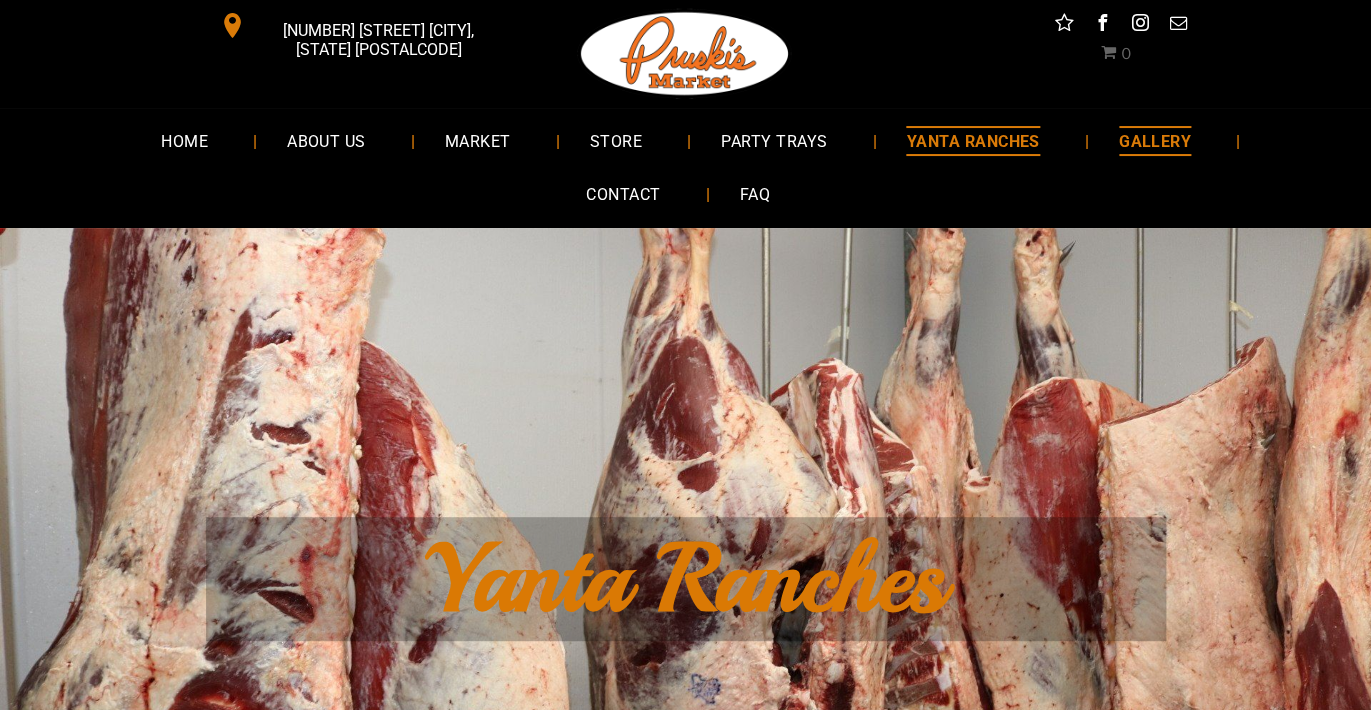 click on "HOME
ABOUT US
MARKET
STORE
PARTY TRAYS
YANTA RANCHES
GALLERY
CONTACT
FAQ" at bounding box center (685, 167) 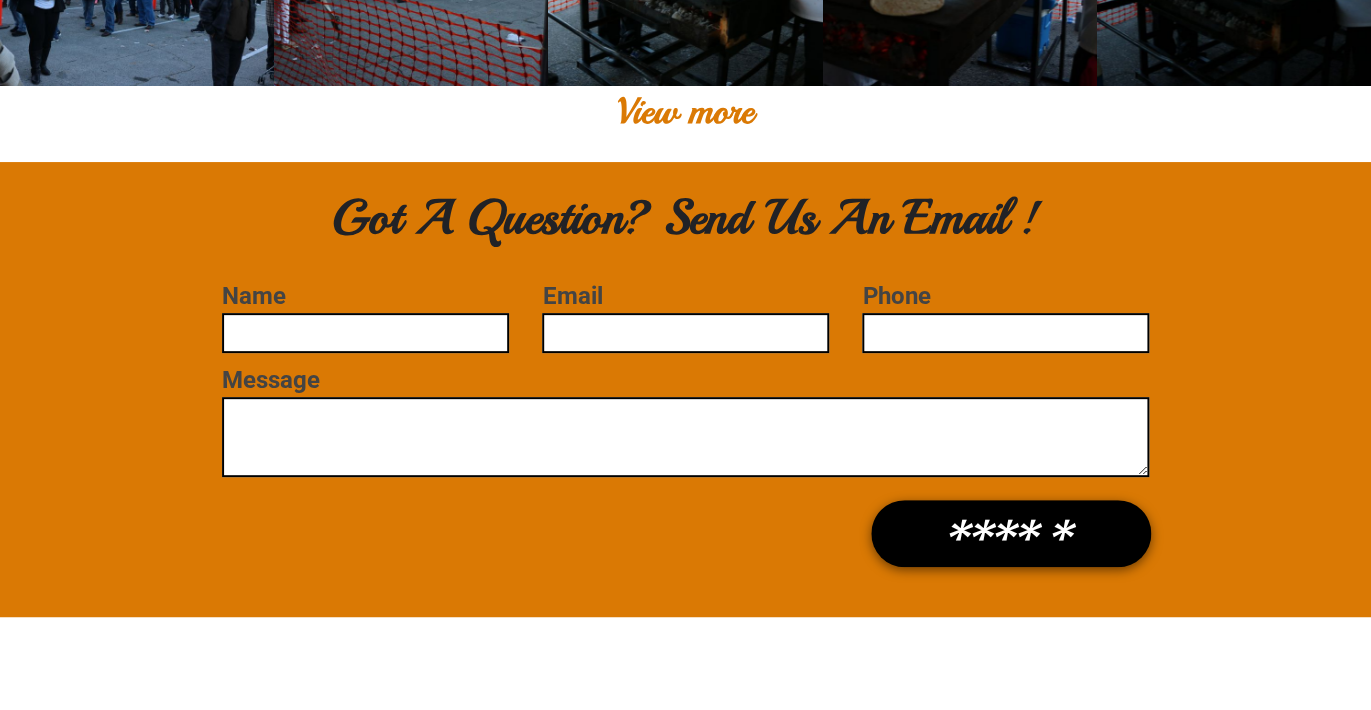 scroll, scrollTop: 2838, scrollLeft: 0, axis: vertical 